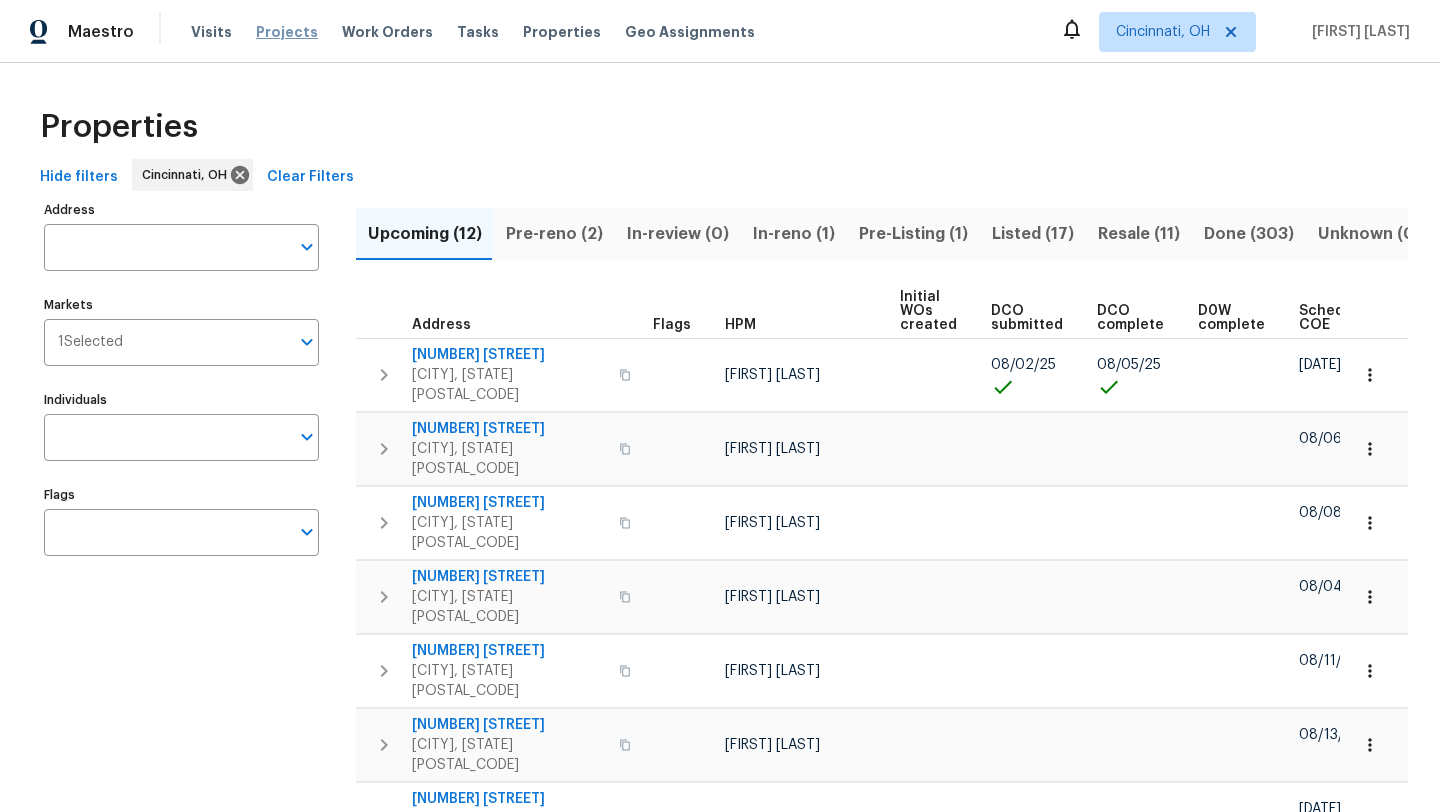 scroll, scrollTop: 0, scrollLeft: 0, axis: both 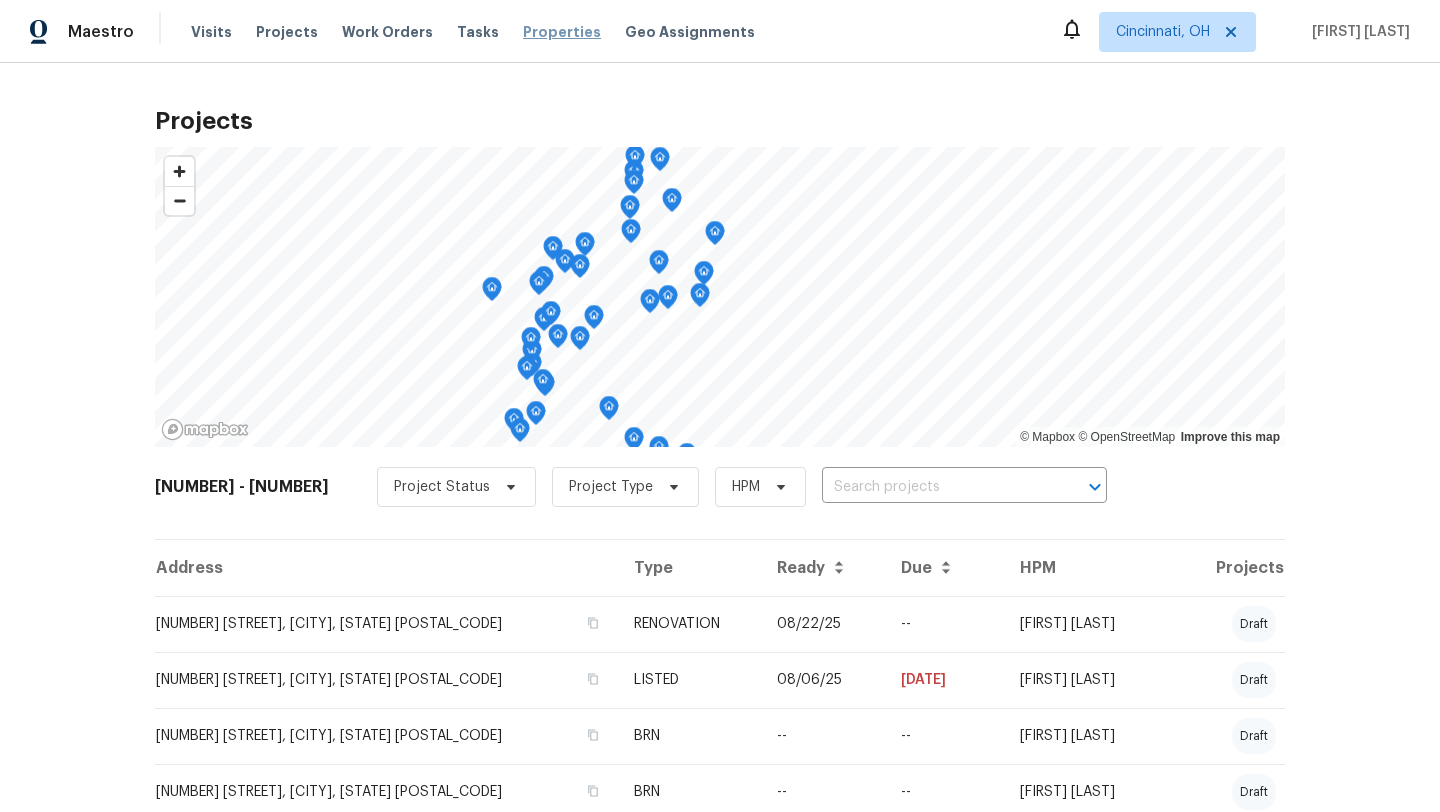click on "Properties" at bounding box center [562, 32] 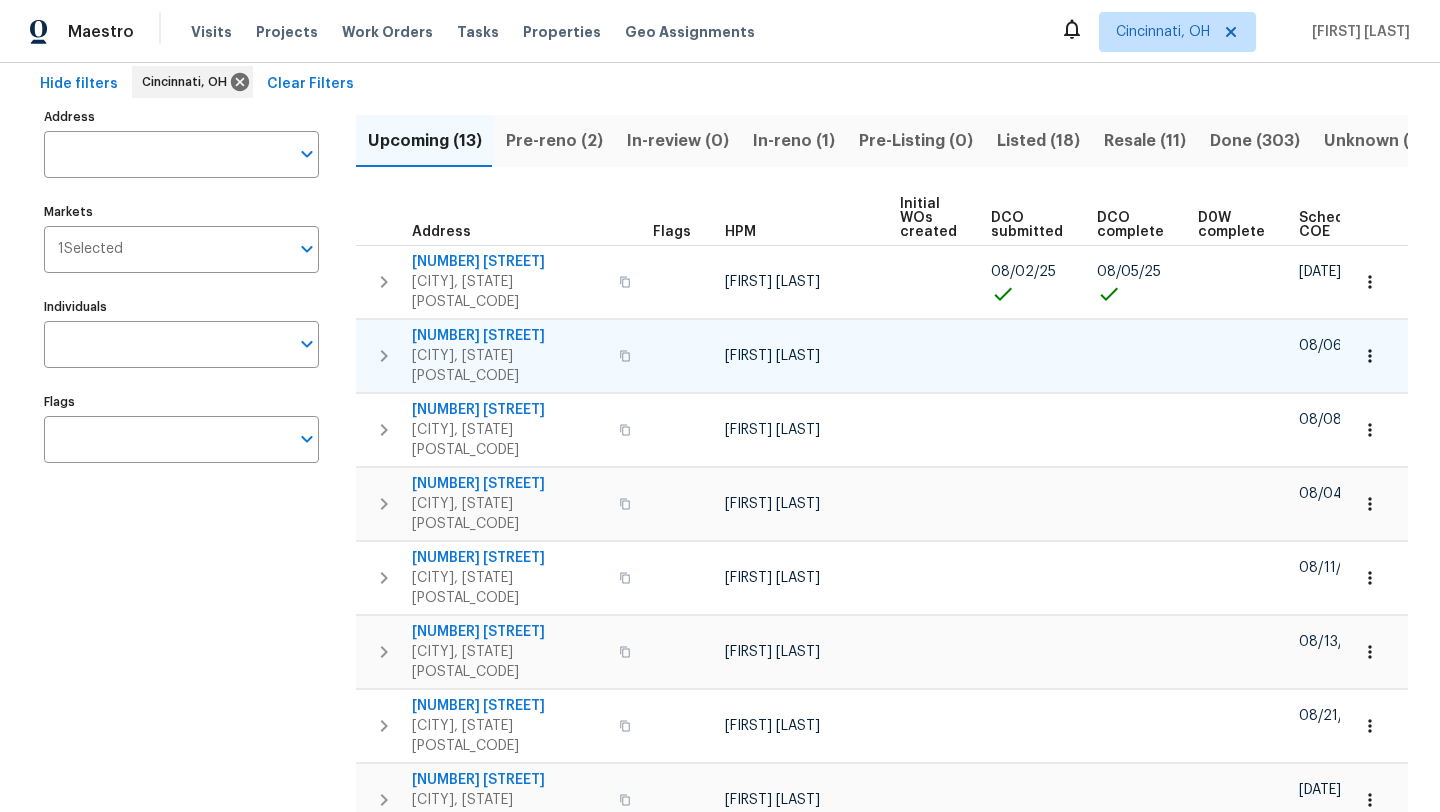scroll, scrollTop: 105, scrollLeft: 0, axis: vertical 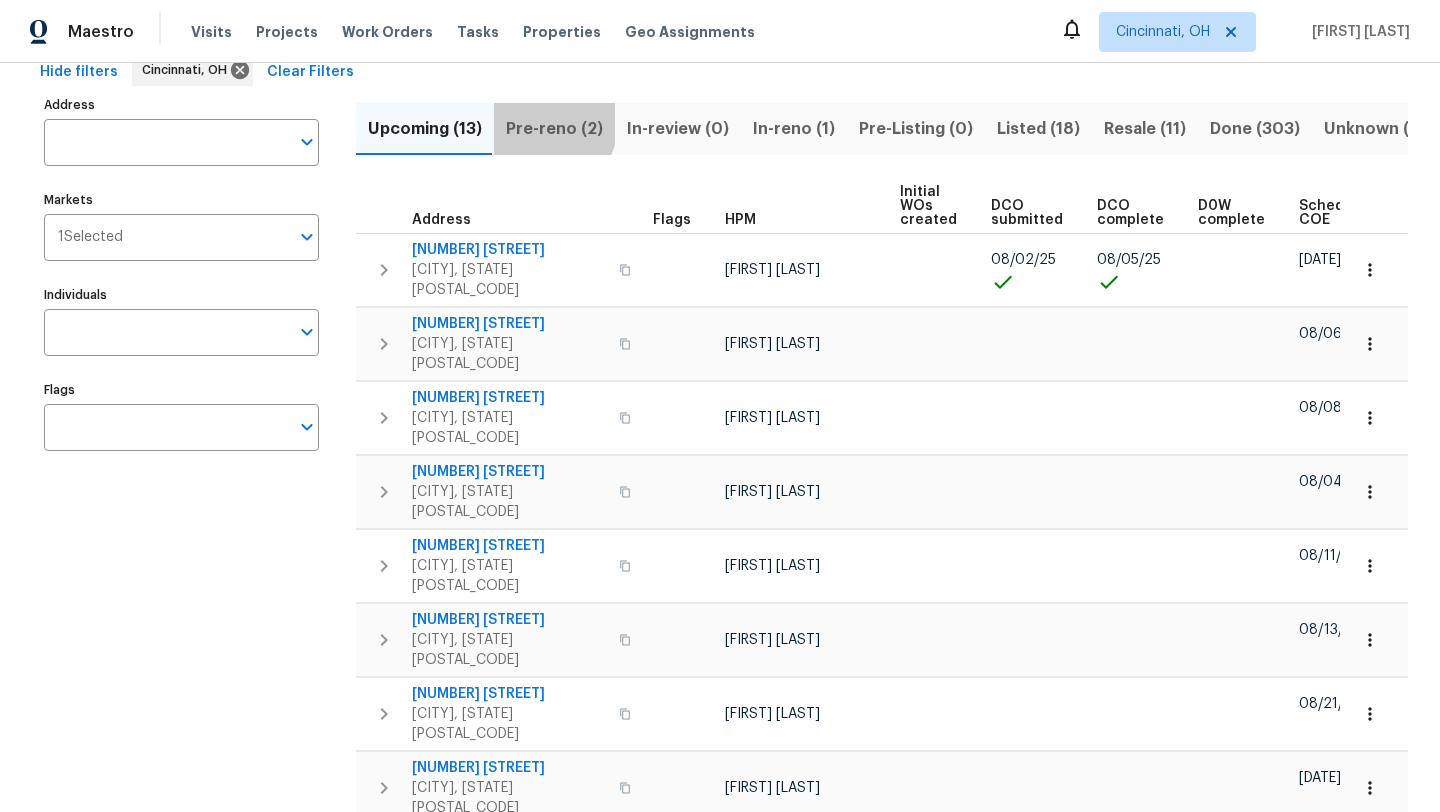 click on "Pre-reno (2)" at bounding box center [554, 129] 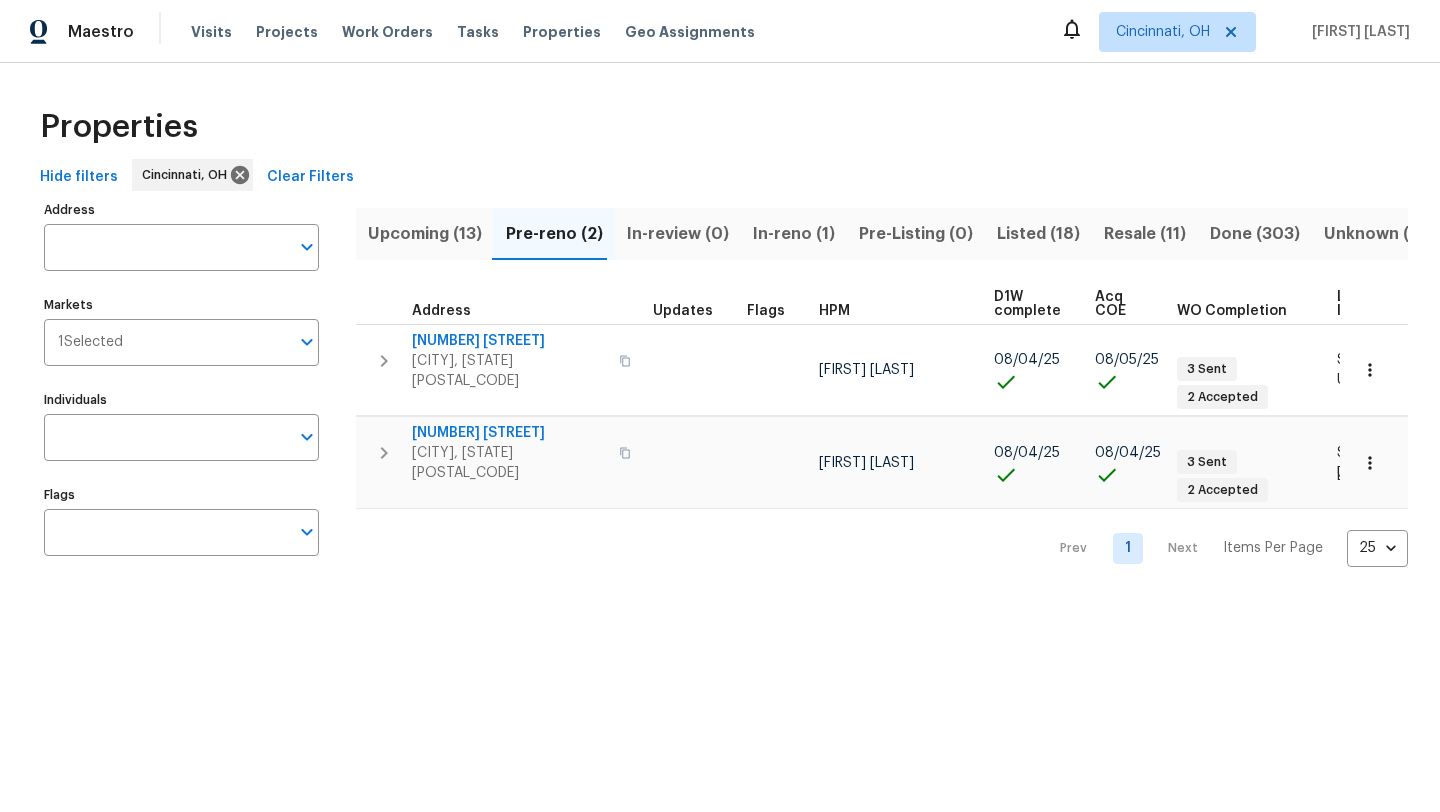 click on "Upcoming (13)" at bounding box center [425, 234] 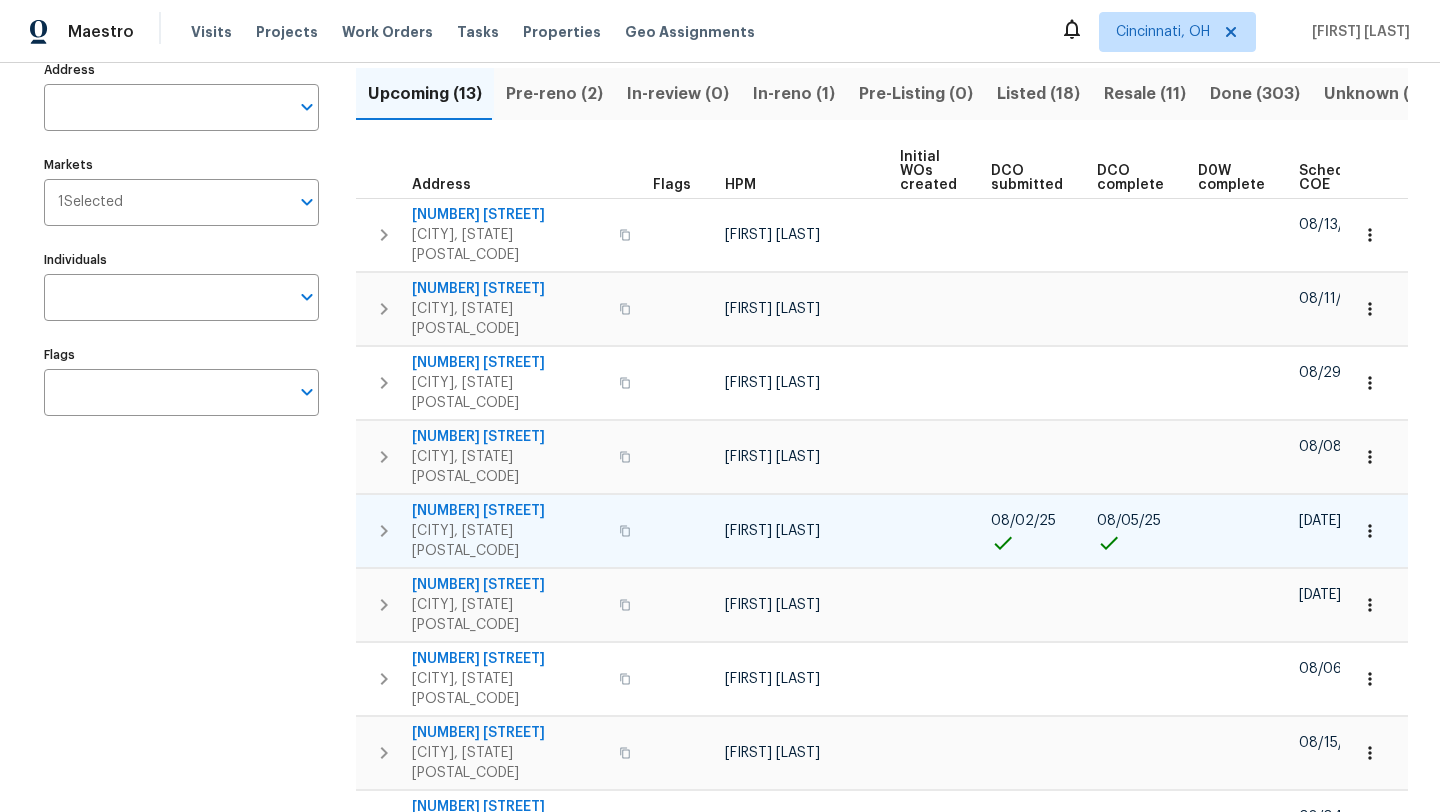 scroll, scrollTop: 96, scrollLeft: 0, axis: vertical 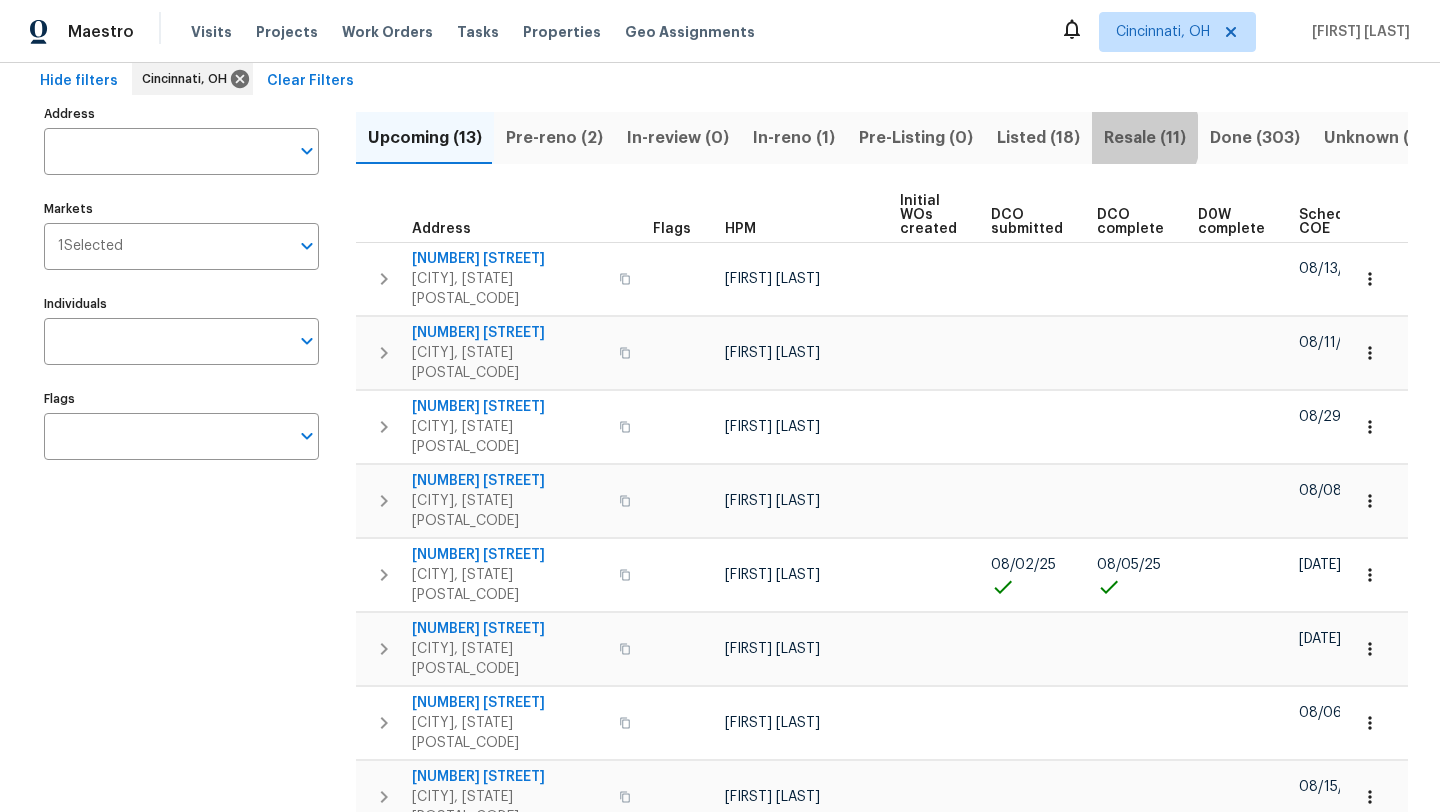 click on "Resale (11)" at bounding box center [1145, 138] 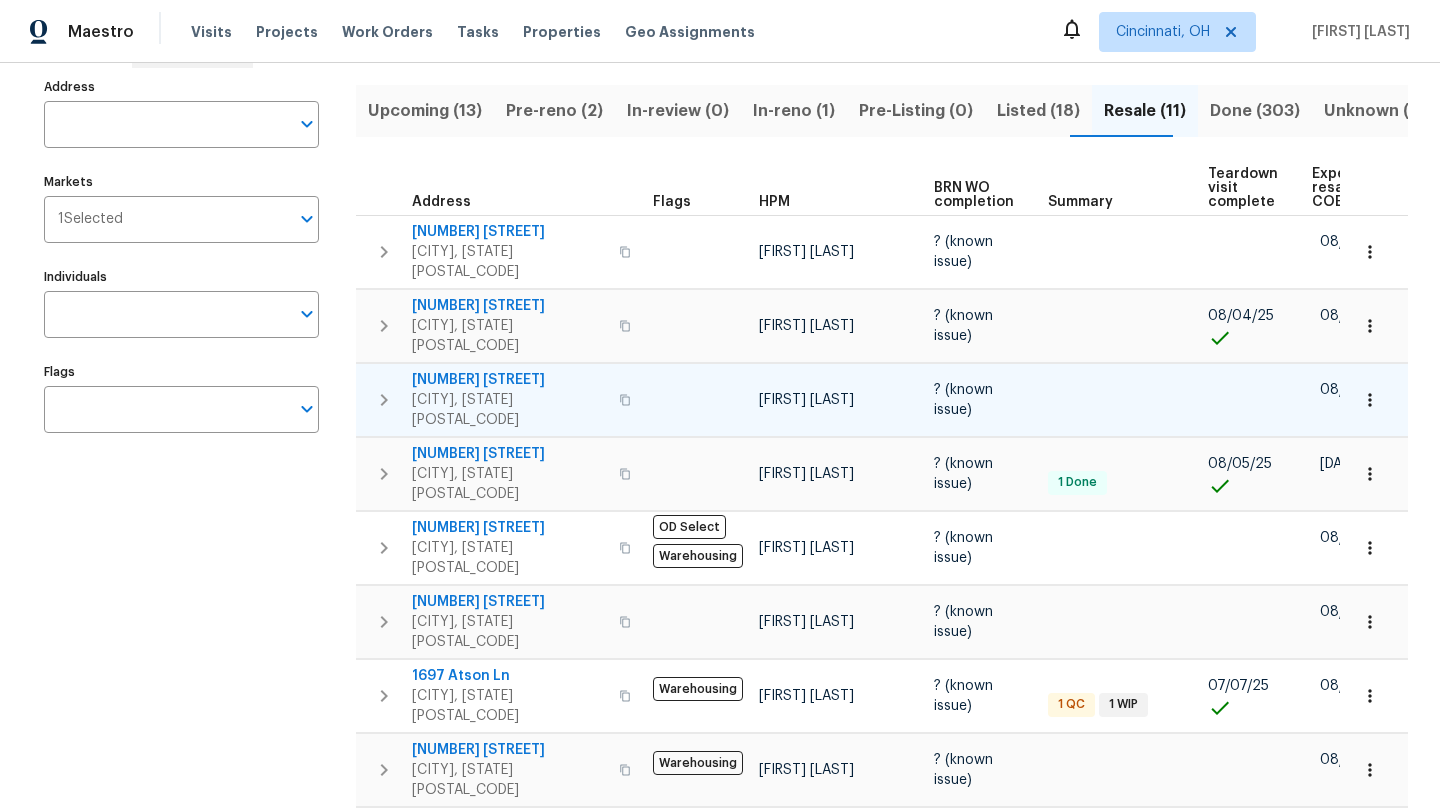 scroll, scrollTop: 0, scrollLeft: 0, axis: both 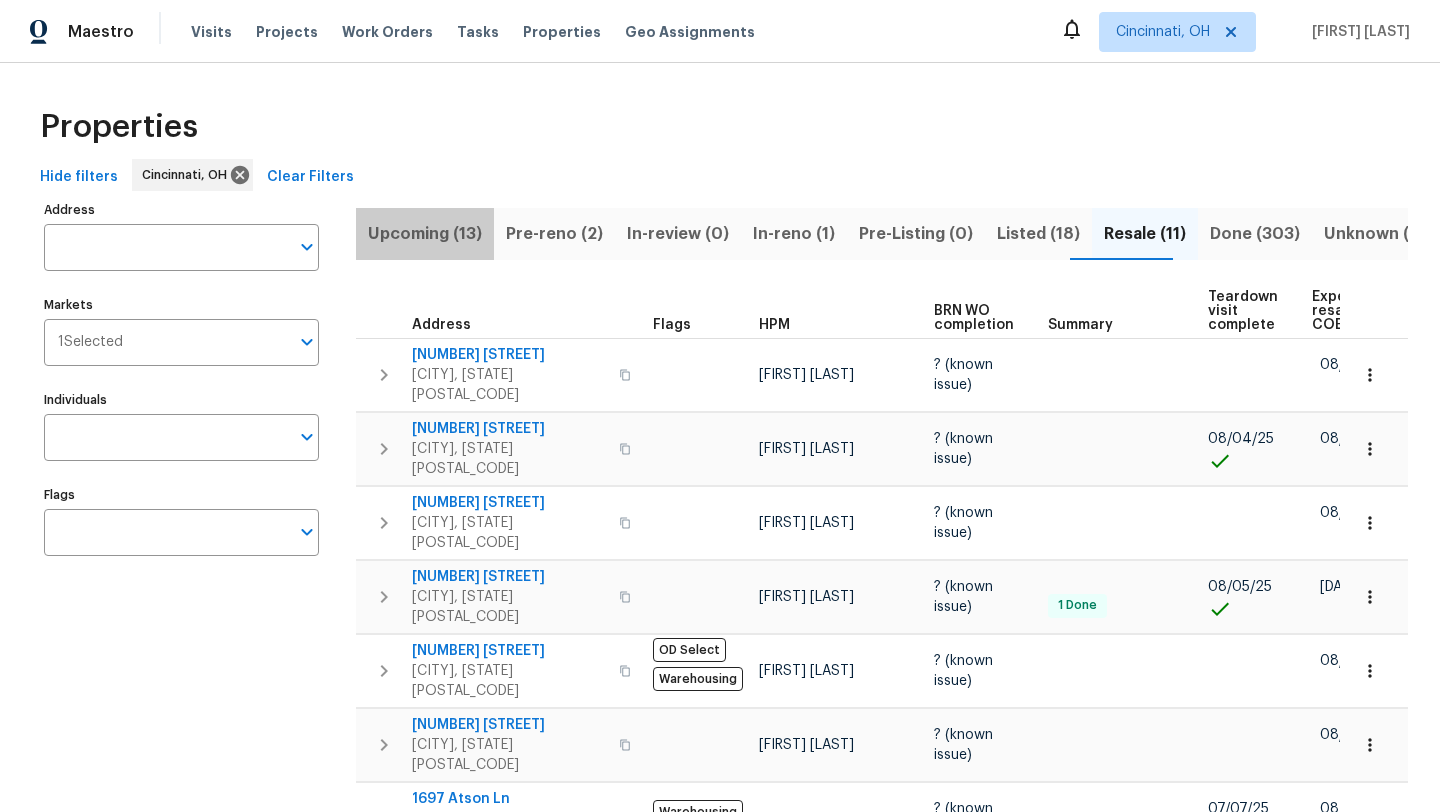 click on "Upcoming (13)" at bounding box center [425, 234] 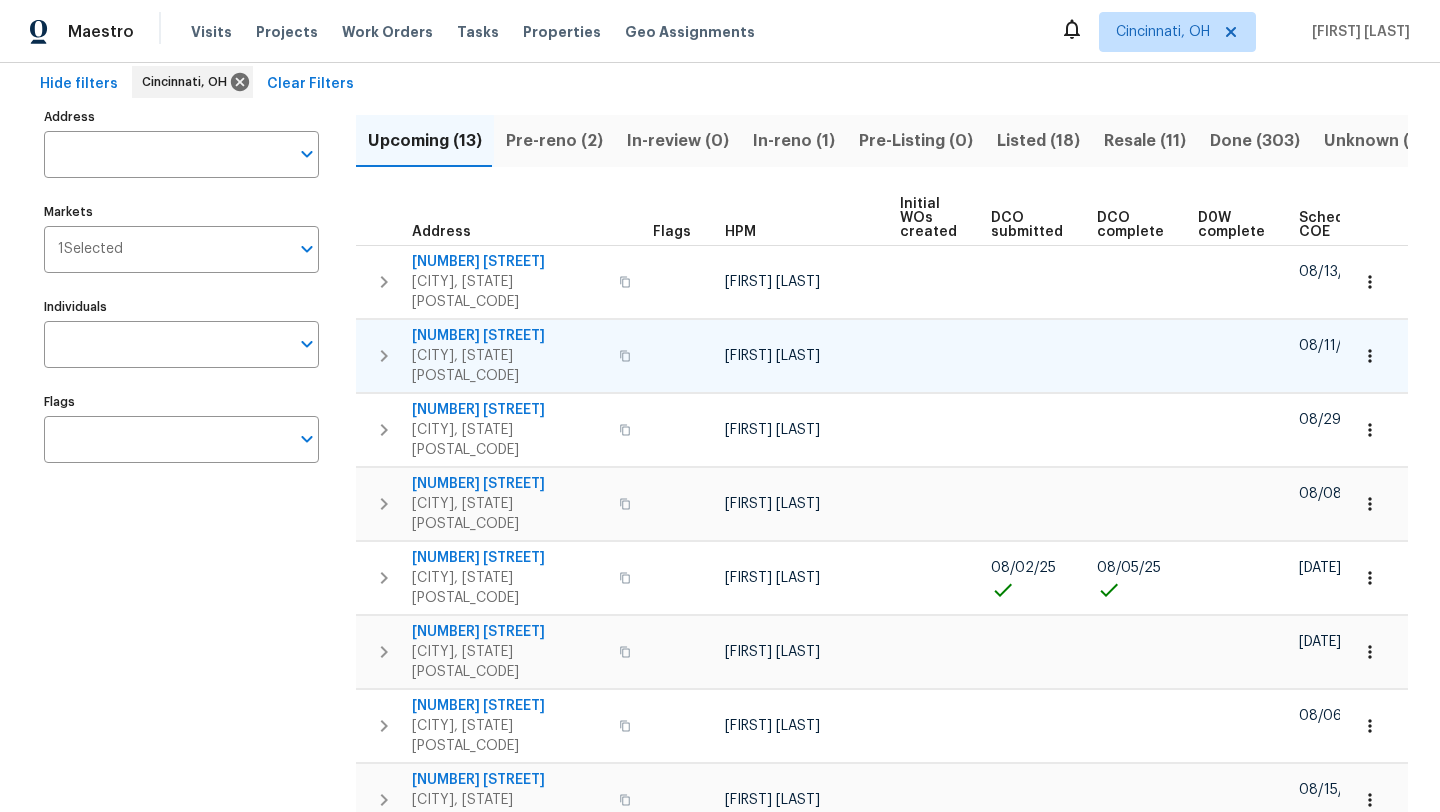 scroll, scrollTop: 0, scrollLeft: 0, axis: both 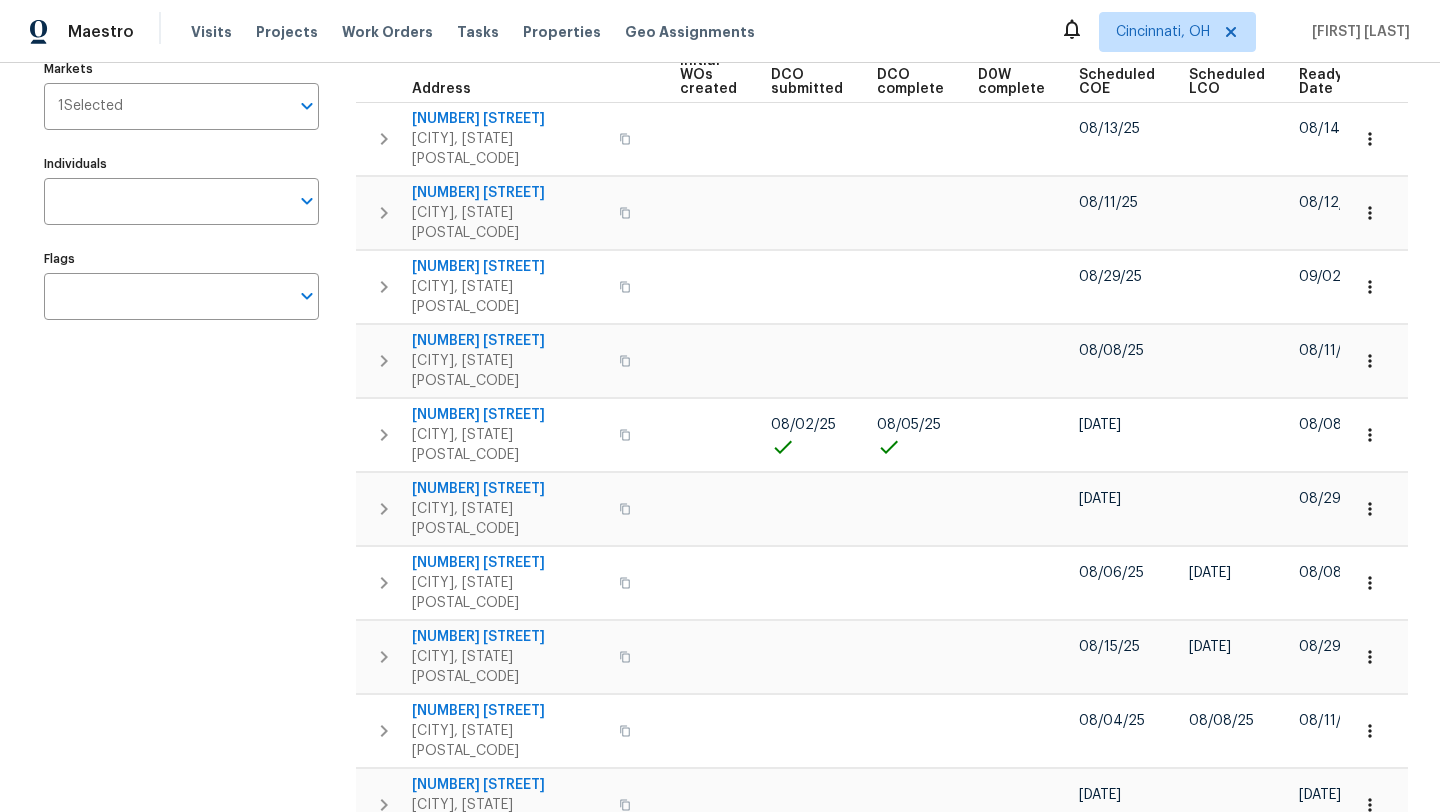 click on "Ready Date" at bounding box center (1322, 82) 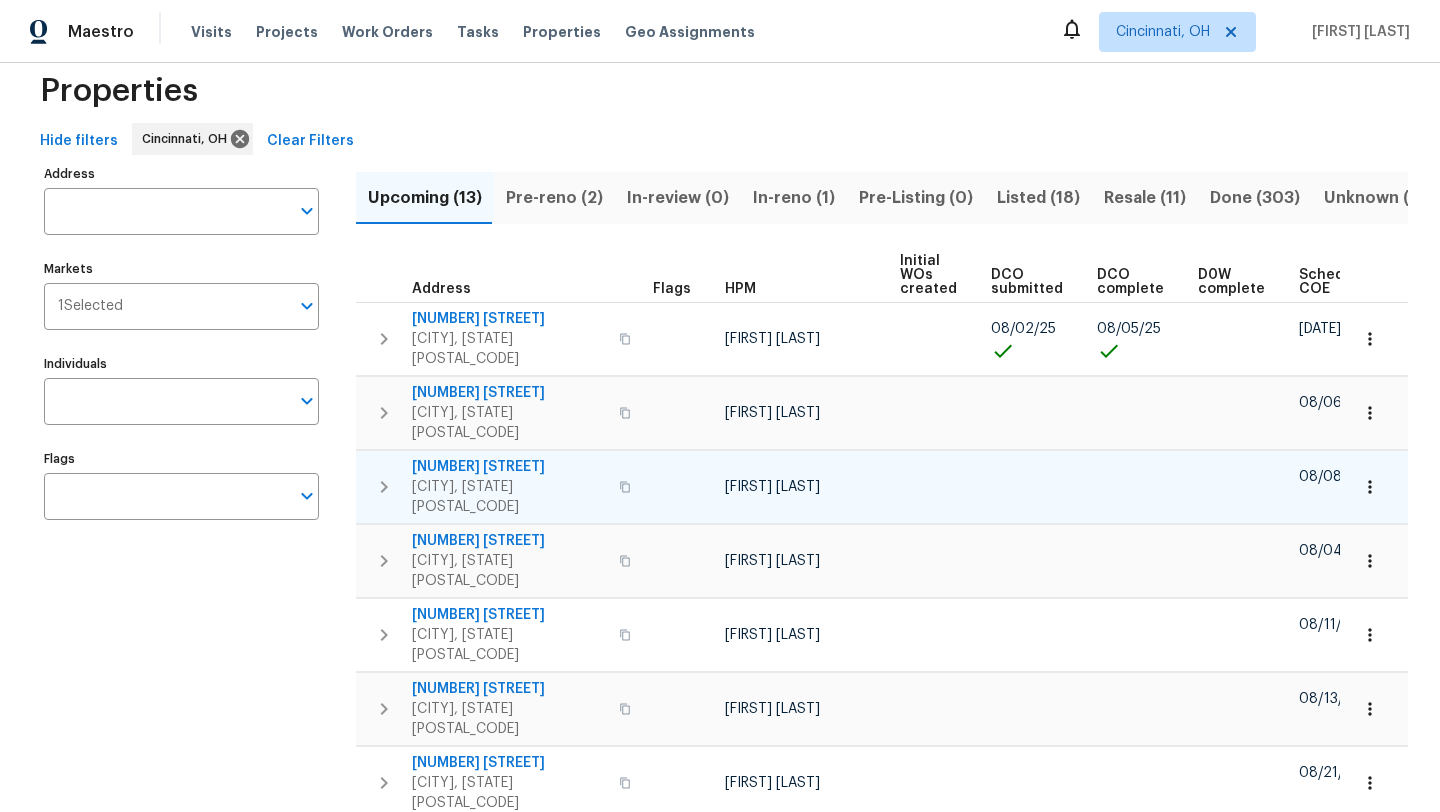 scroll, scrollTop: 62, scrollLeft: 0, axis: vertical 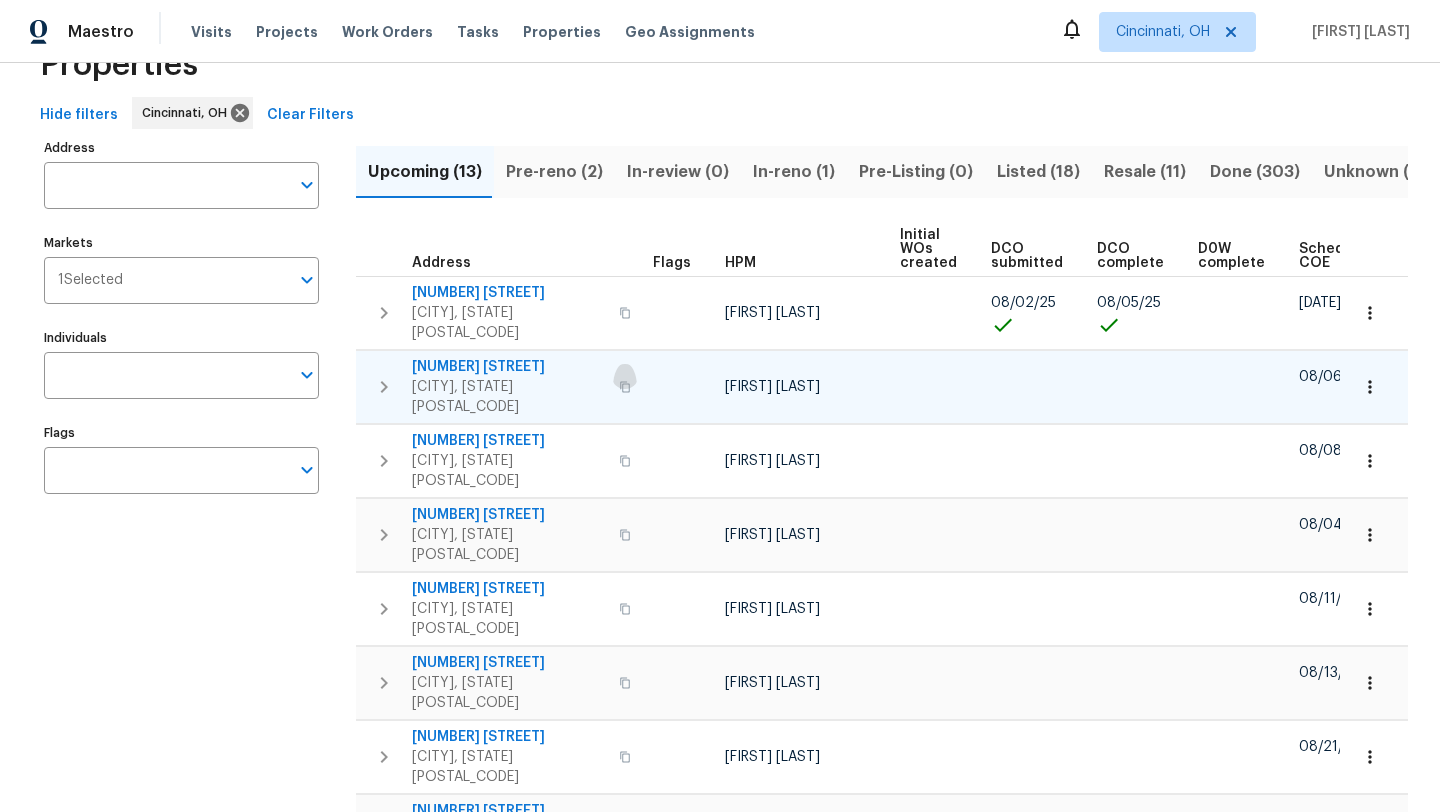 click 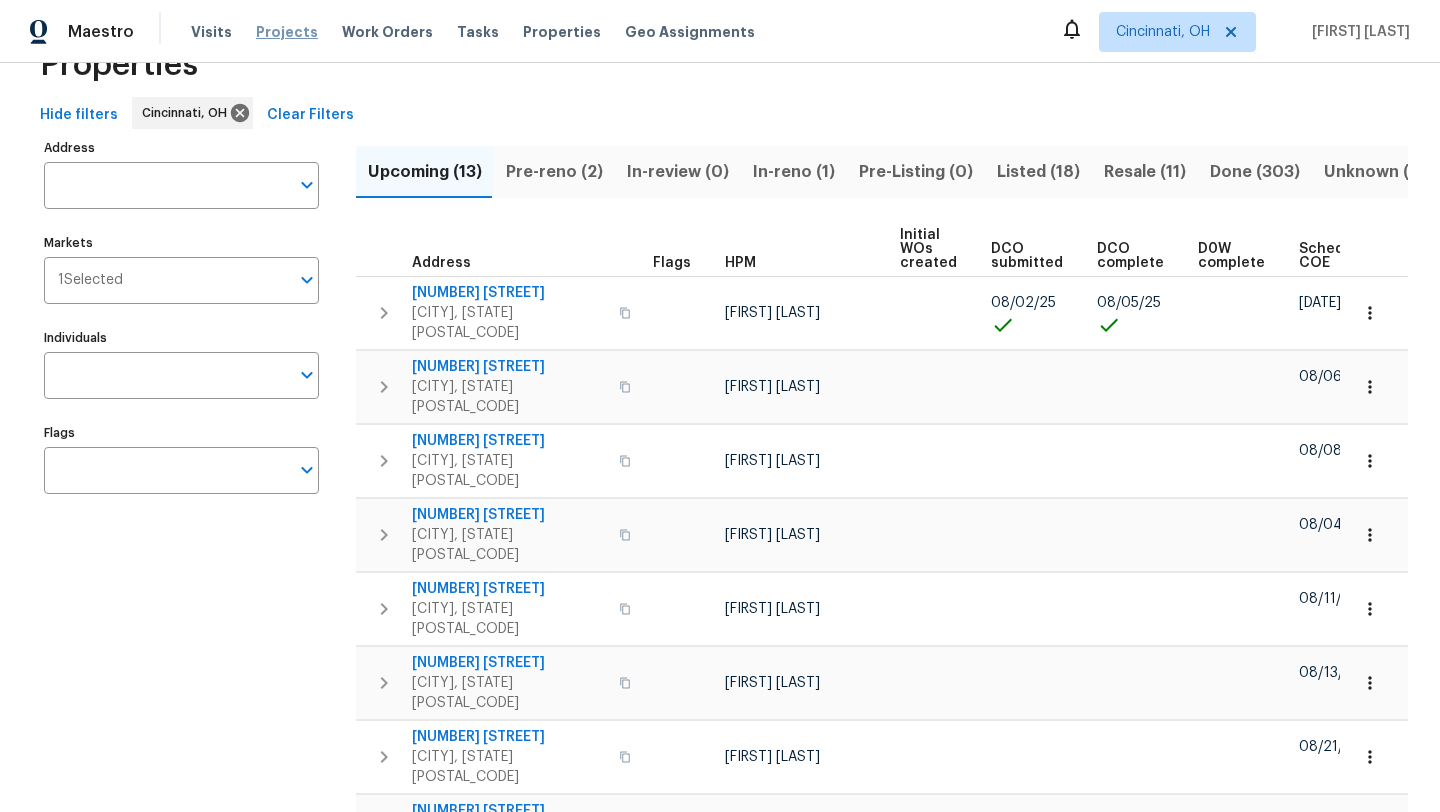 click on "Projects" at bounding box center (287, 32) 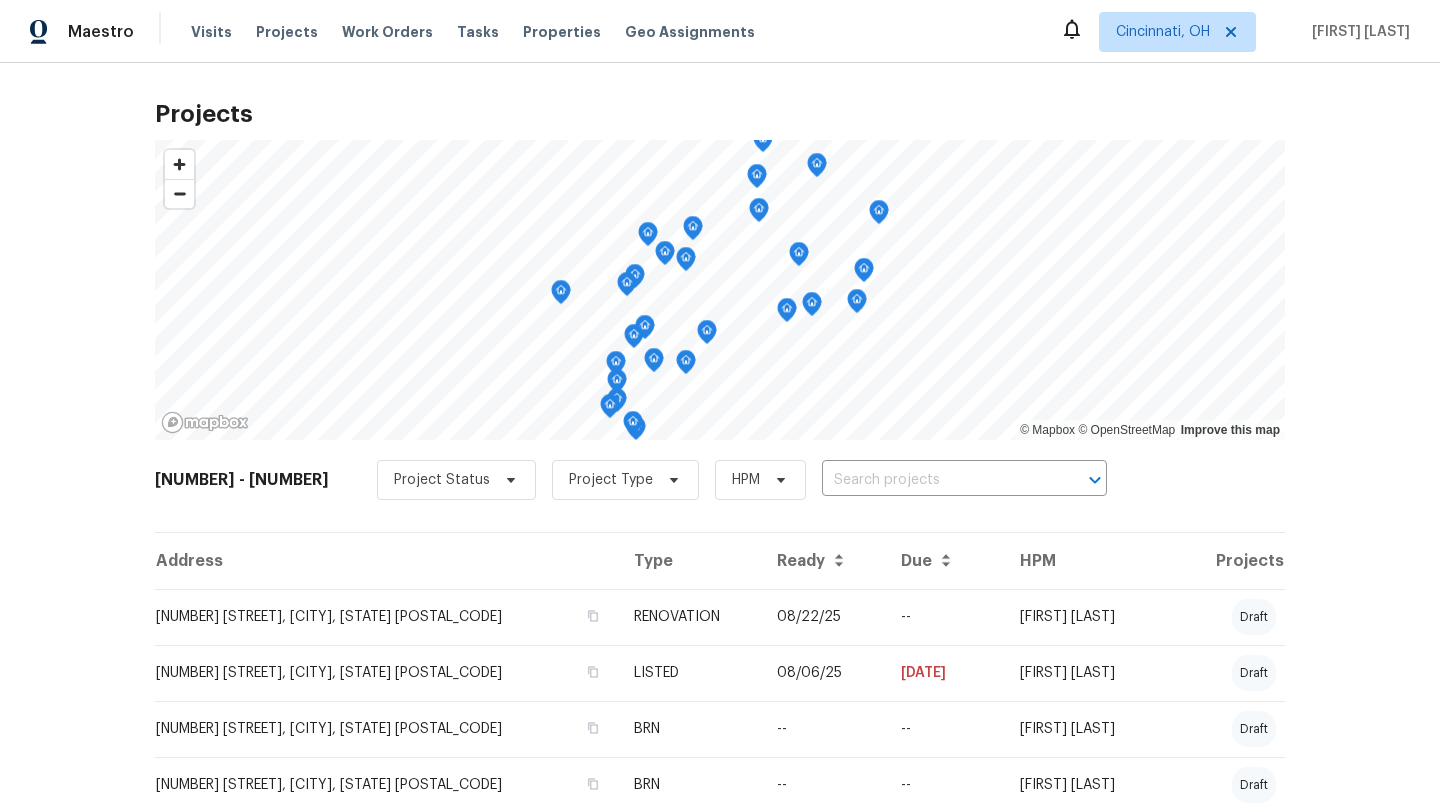 scroll, scrollTop: 0, scrollLeft: 0, axis: both 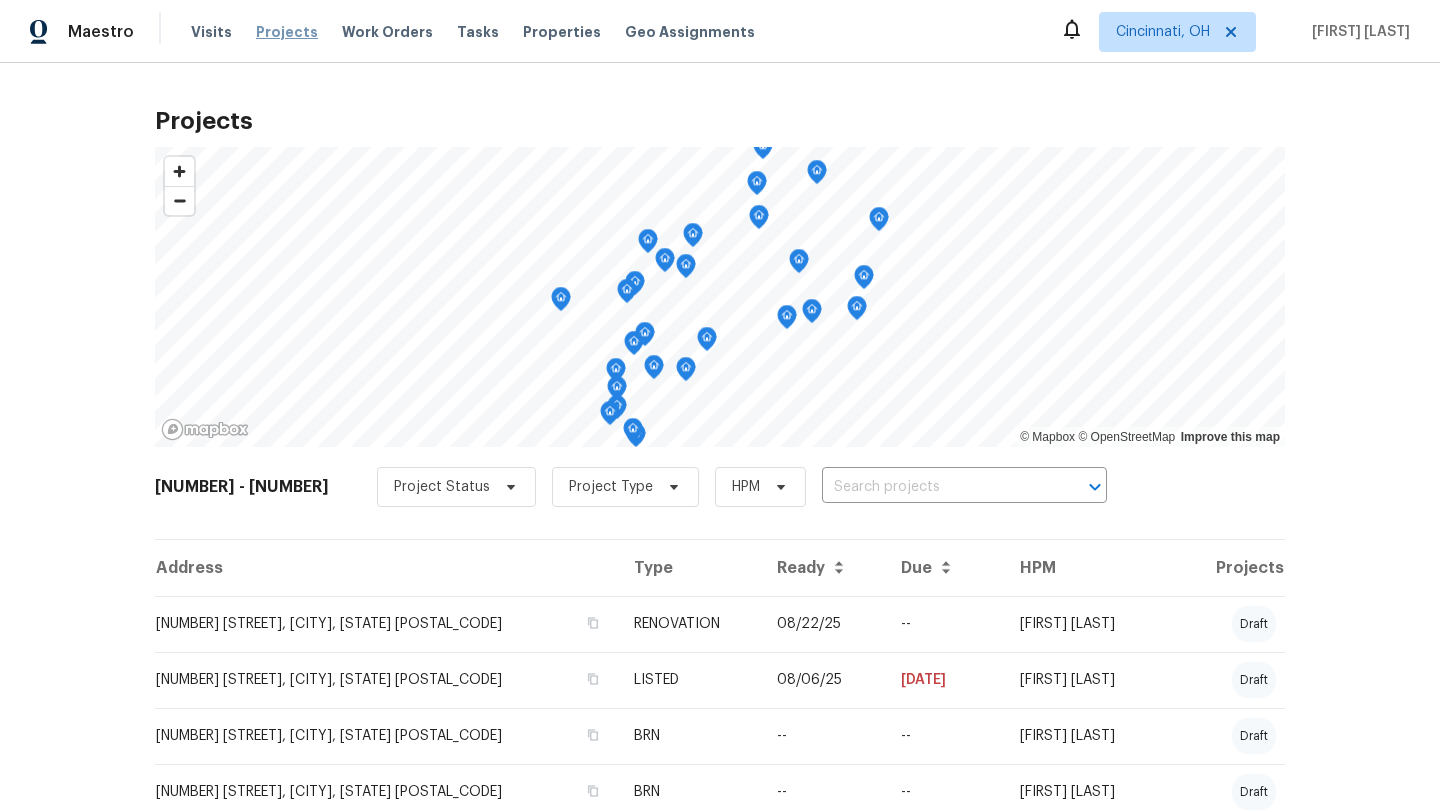 click on "Projects" at bounding box center (287, 32) 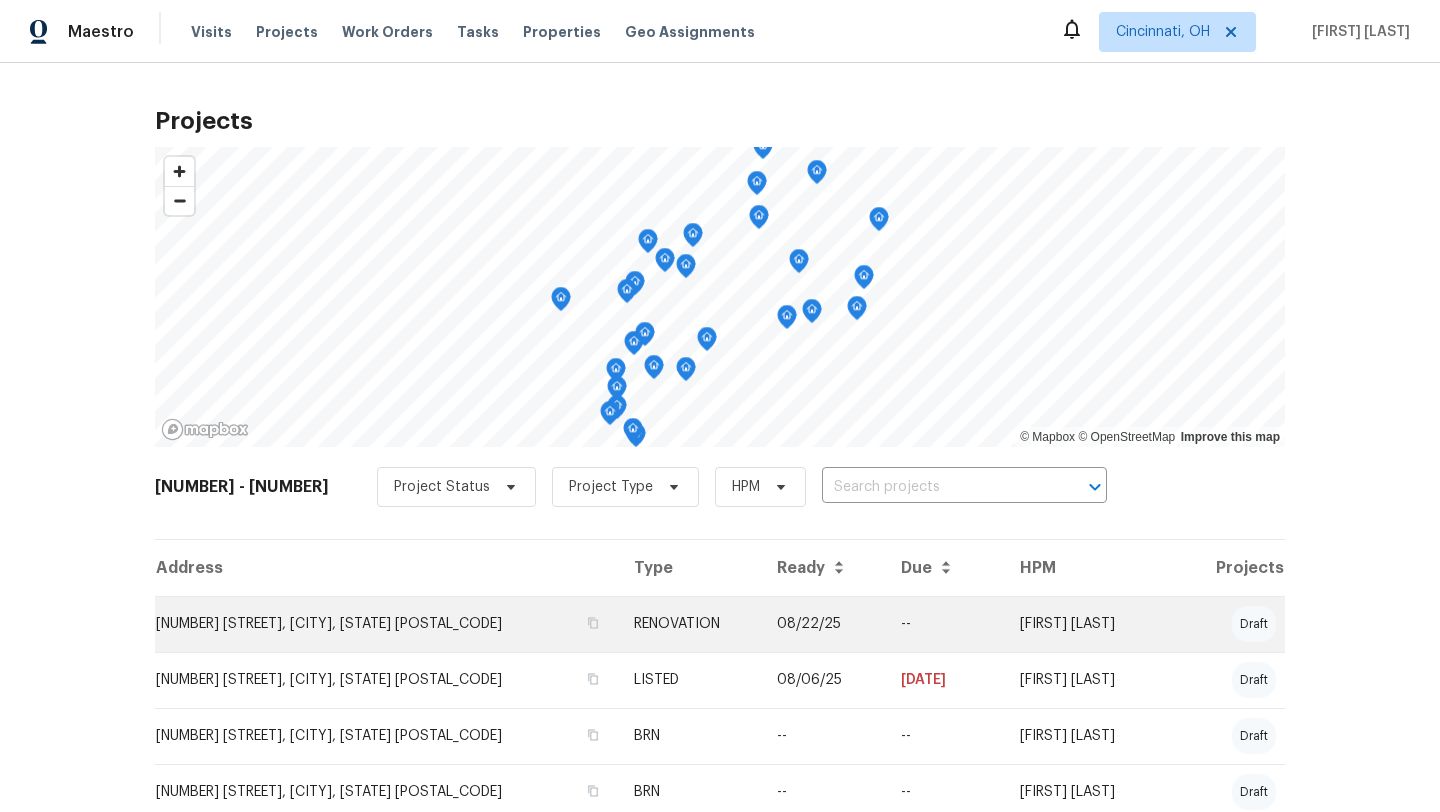 click on "1142 Will O Ee Dr, Amelia, OH 45102" at bounding box center [386, 624] 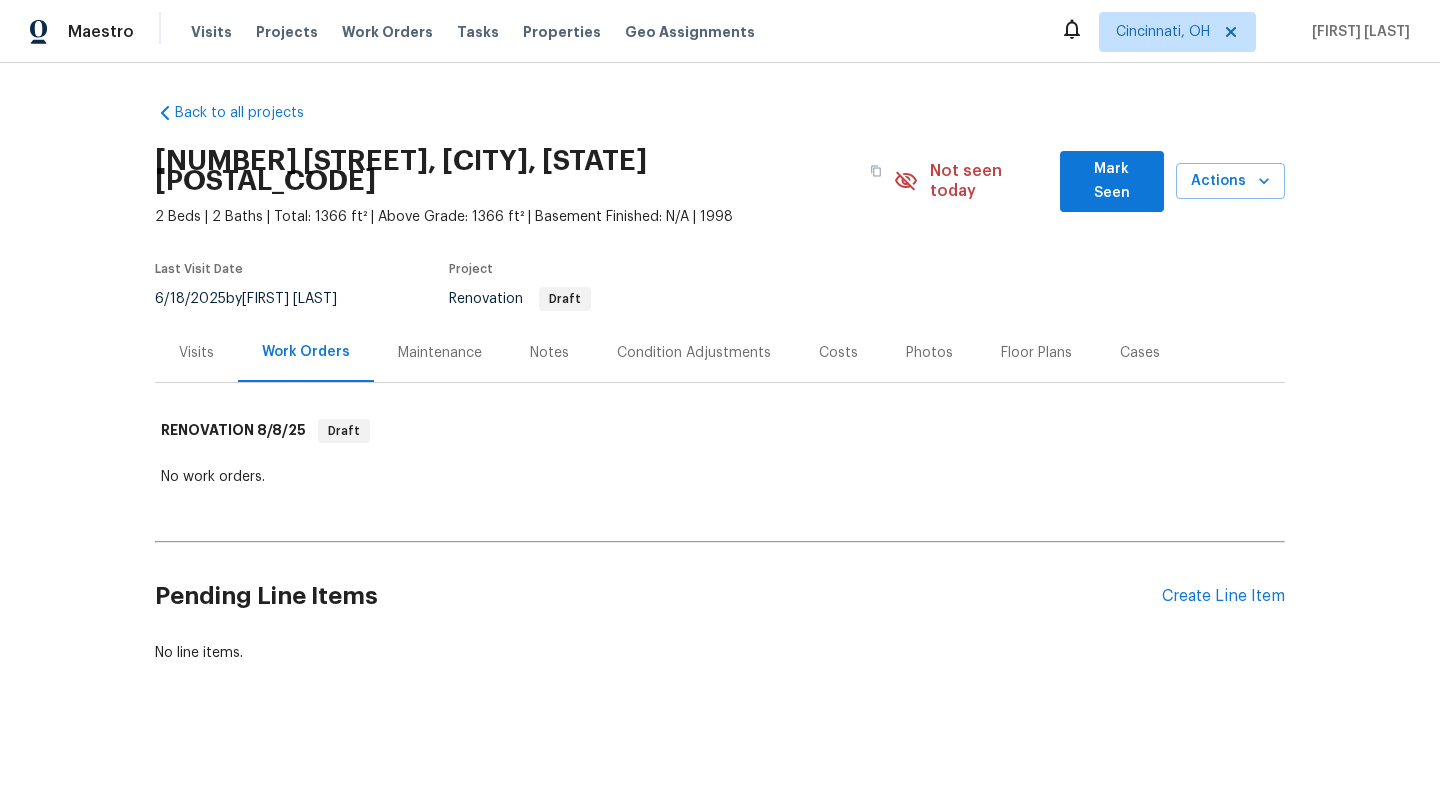scroll, scrollTop: 0, scrollLeft: 0, axis: both 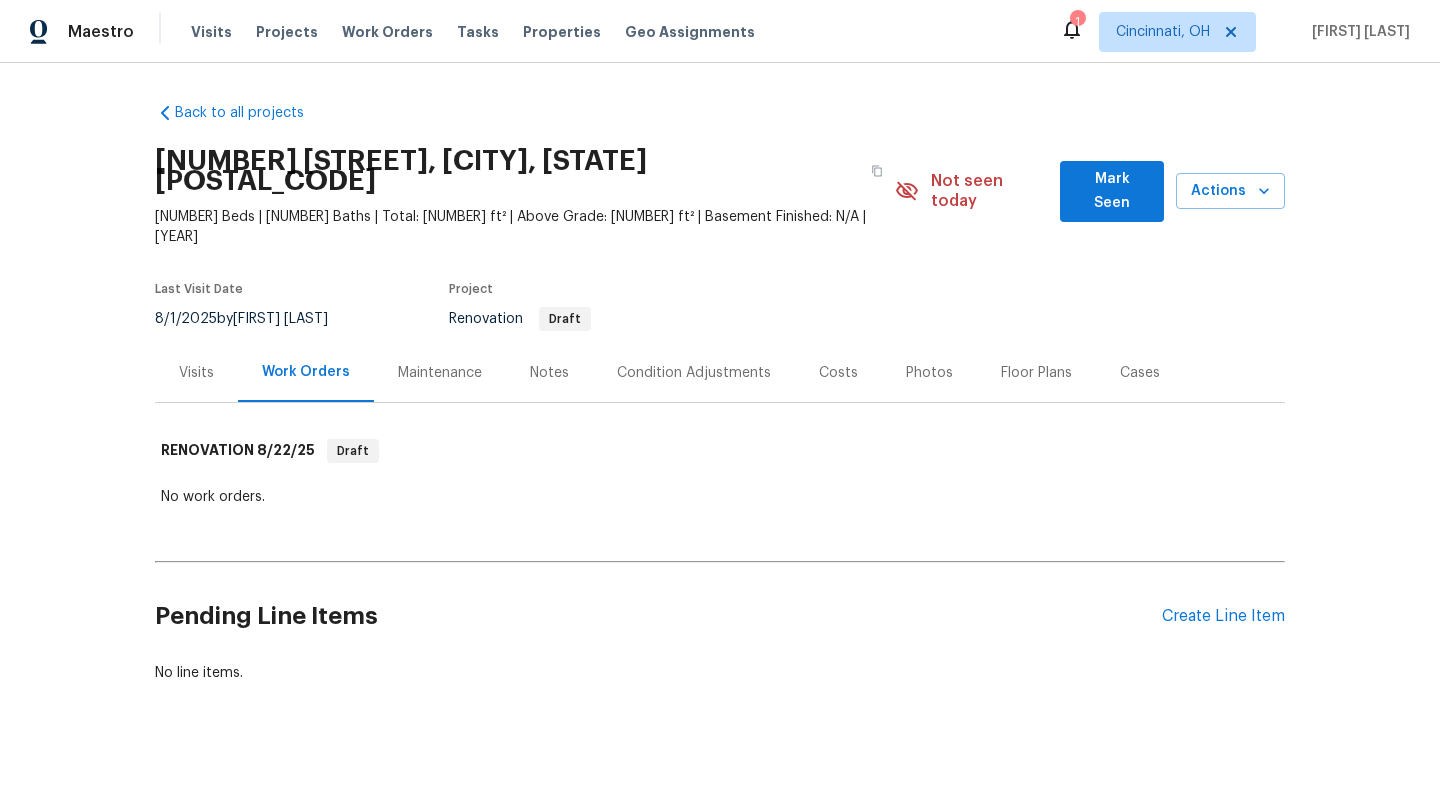 click on "Visits" at bounding box center (196, 373) 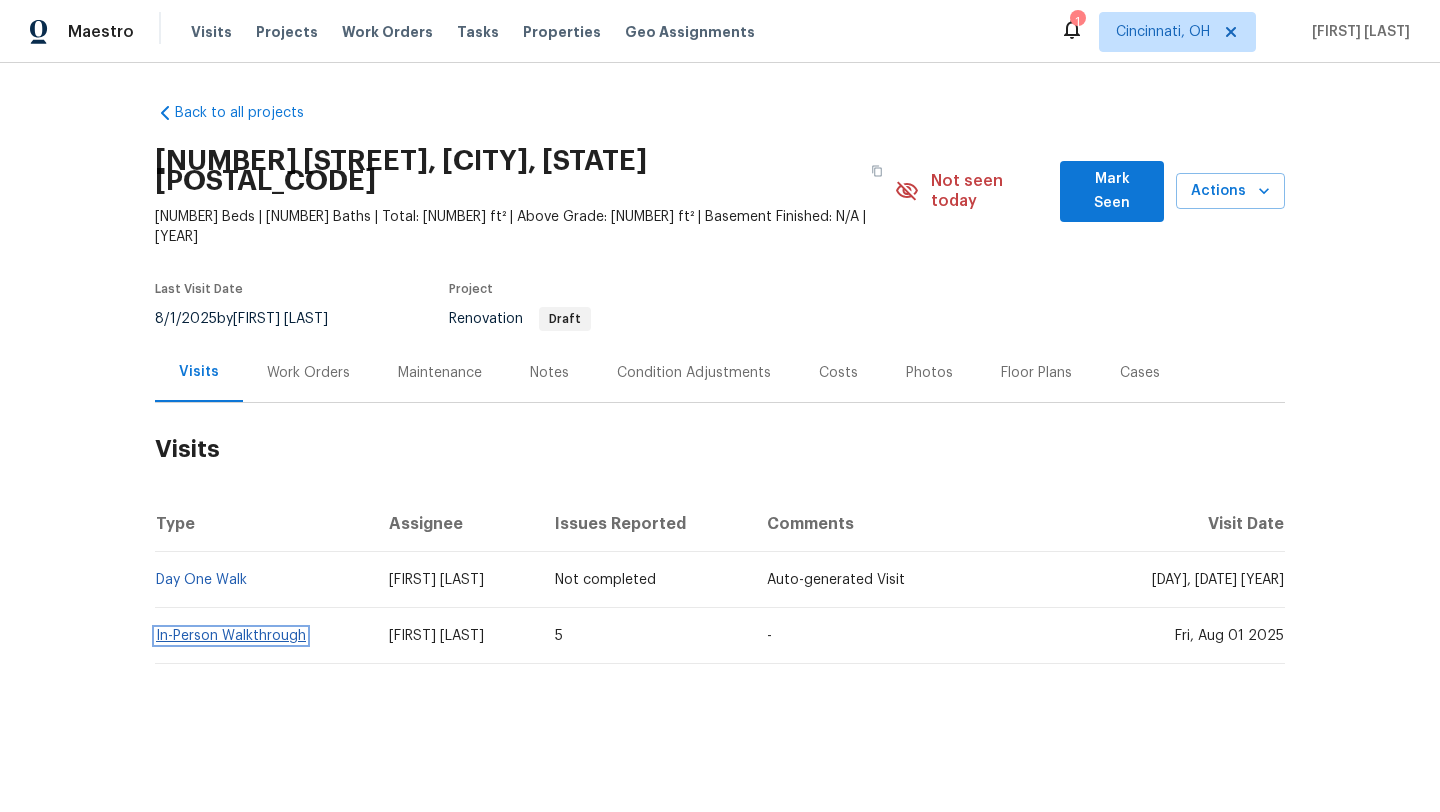 click on "In-Person Walkthrough" at bounding box center [231, 636] 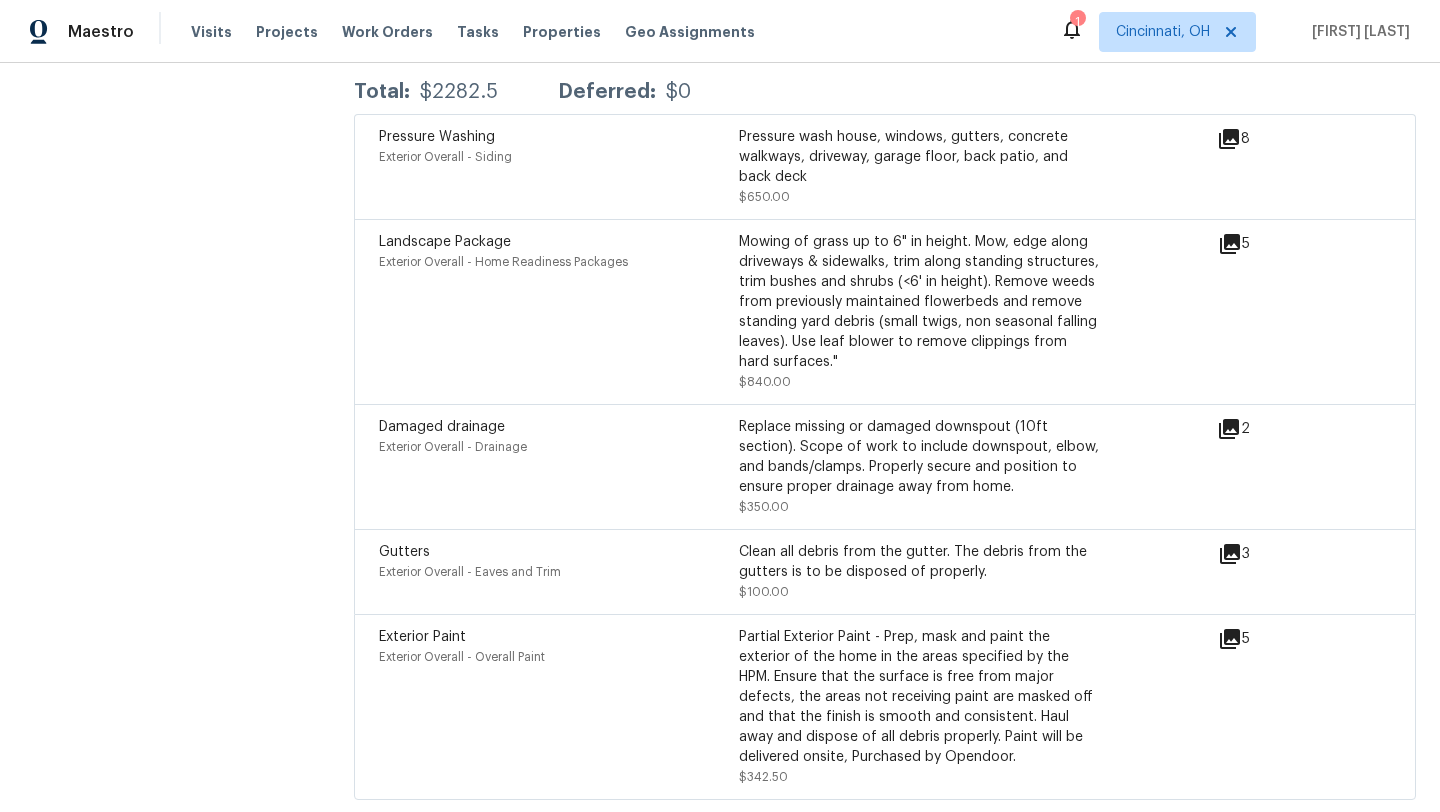 scroll, scrollTop: 4792, scrollLeft: 0, axis: vertical 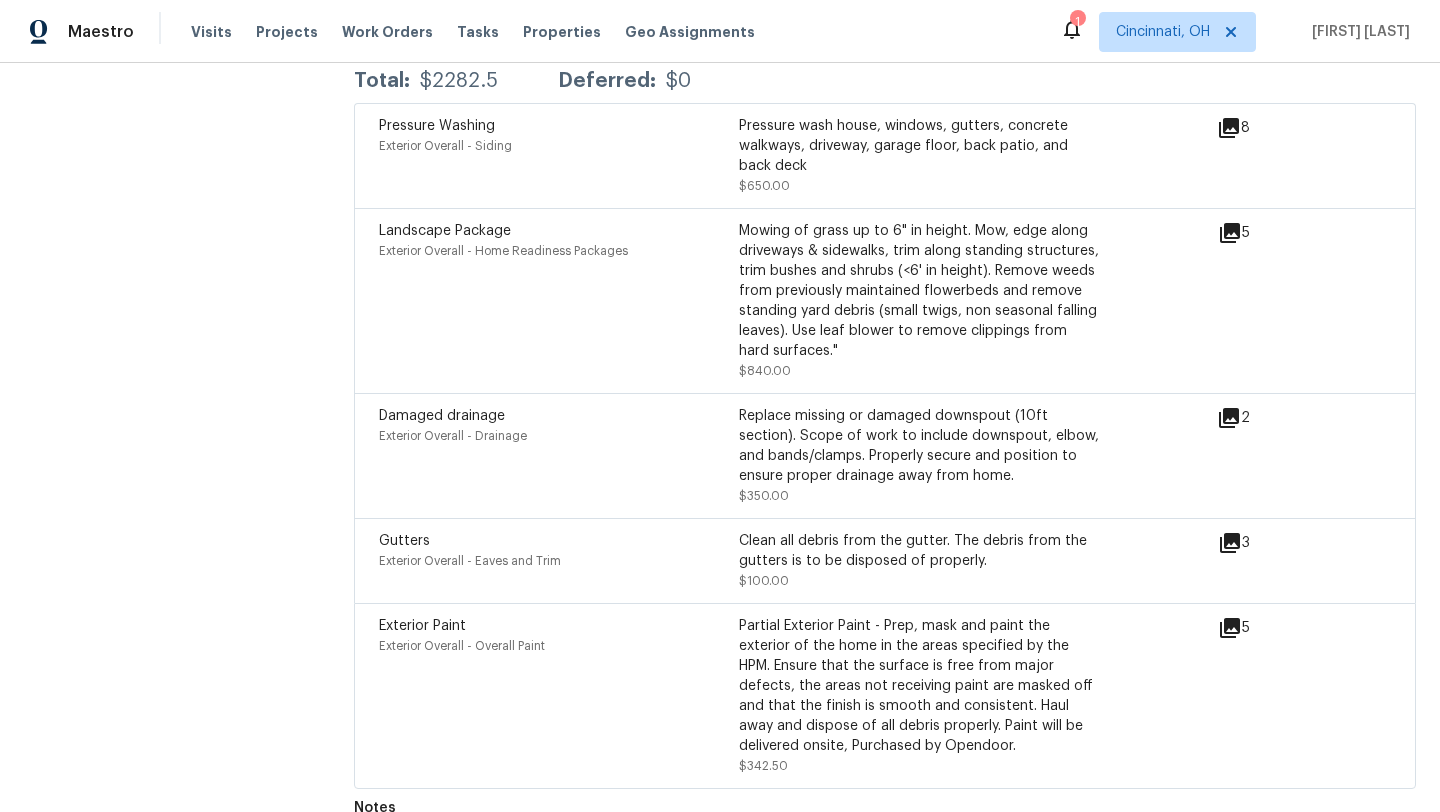 click 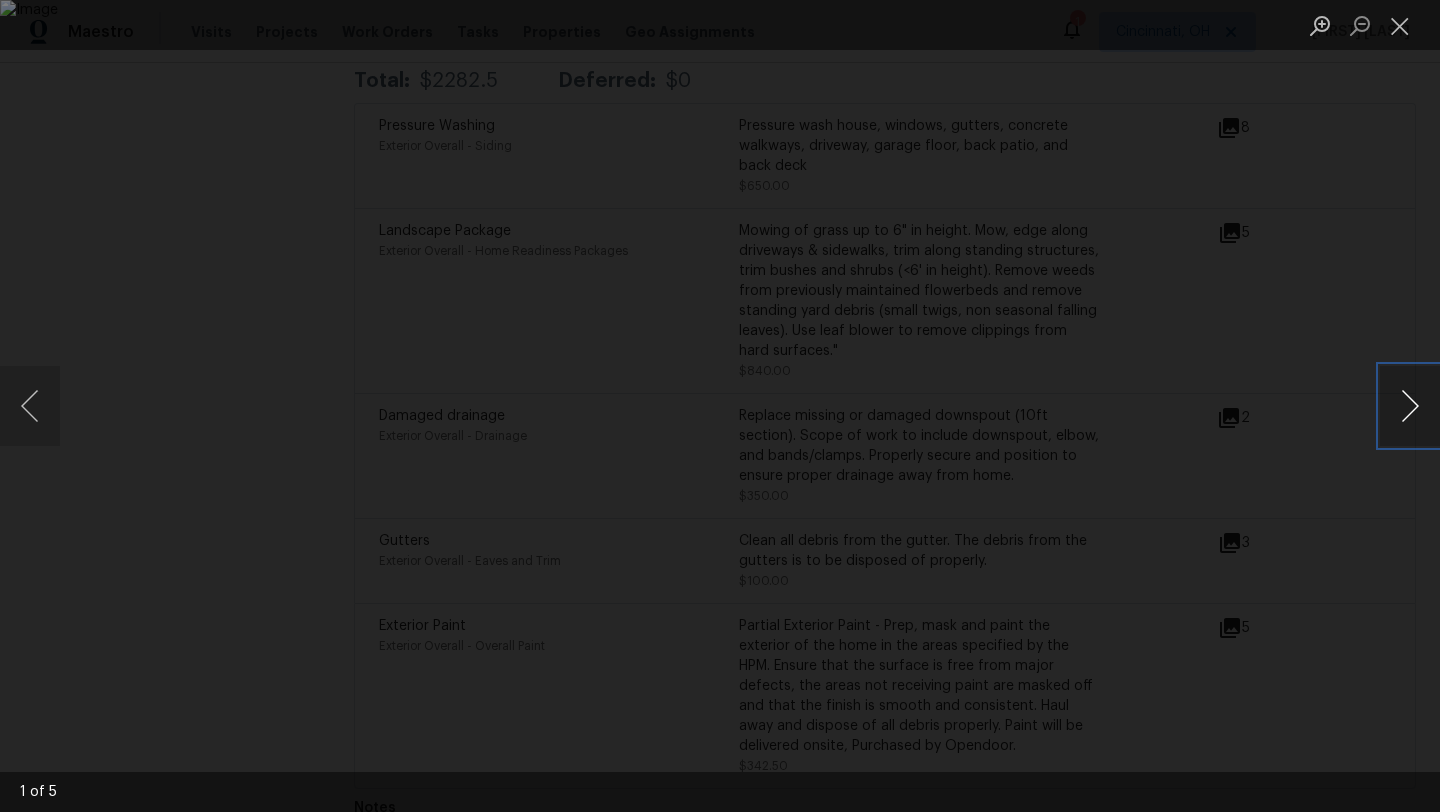 click at bounding box center [1410, 406] 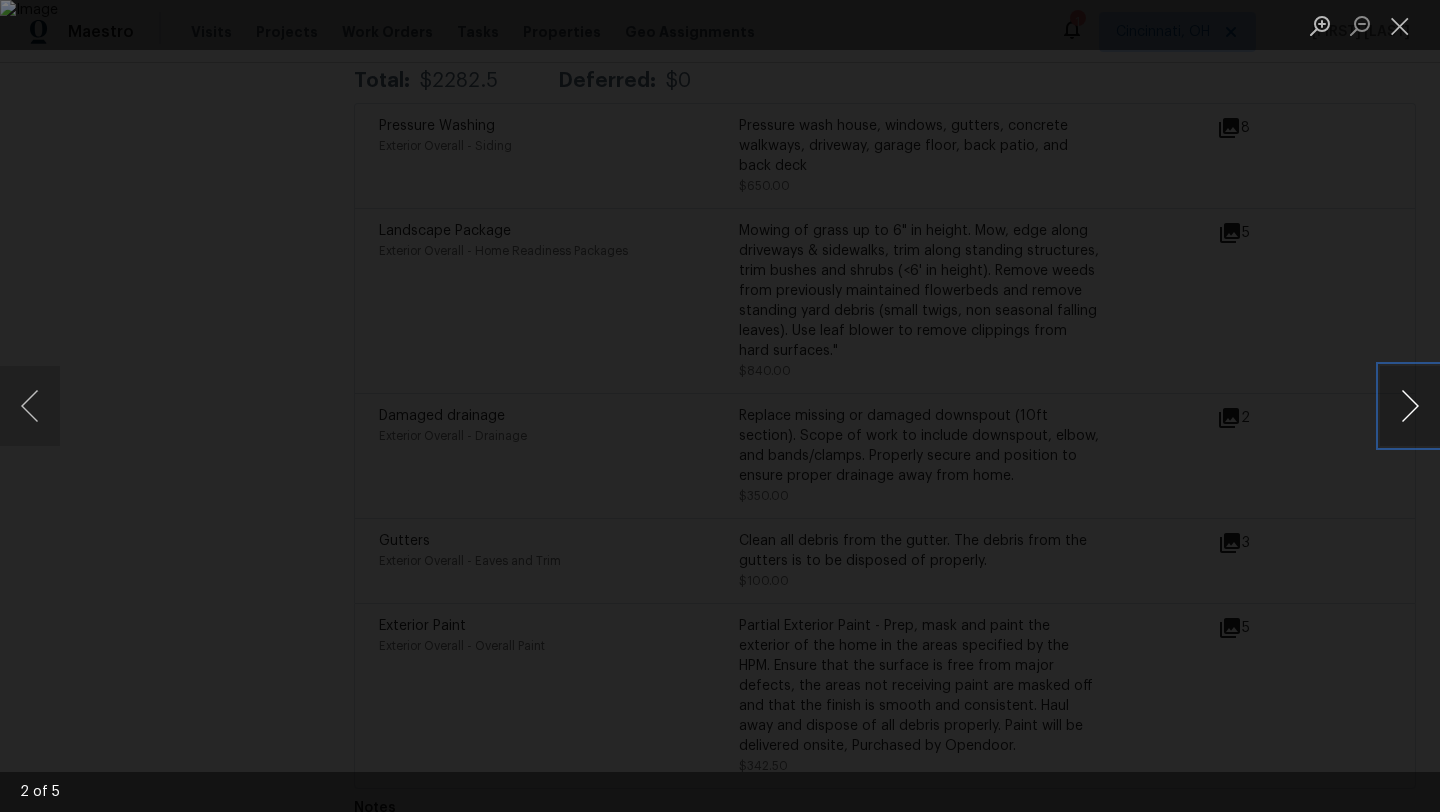 click at bounding box center (1410, 406) 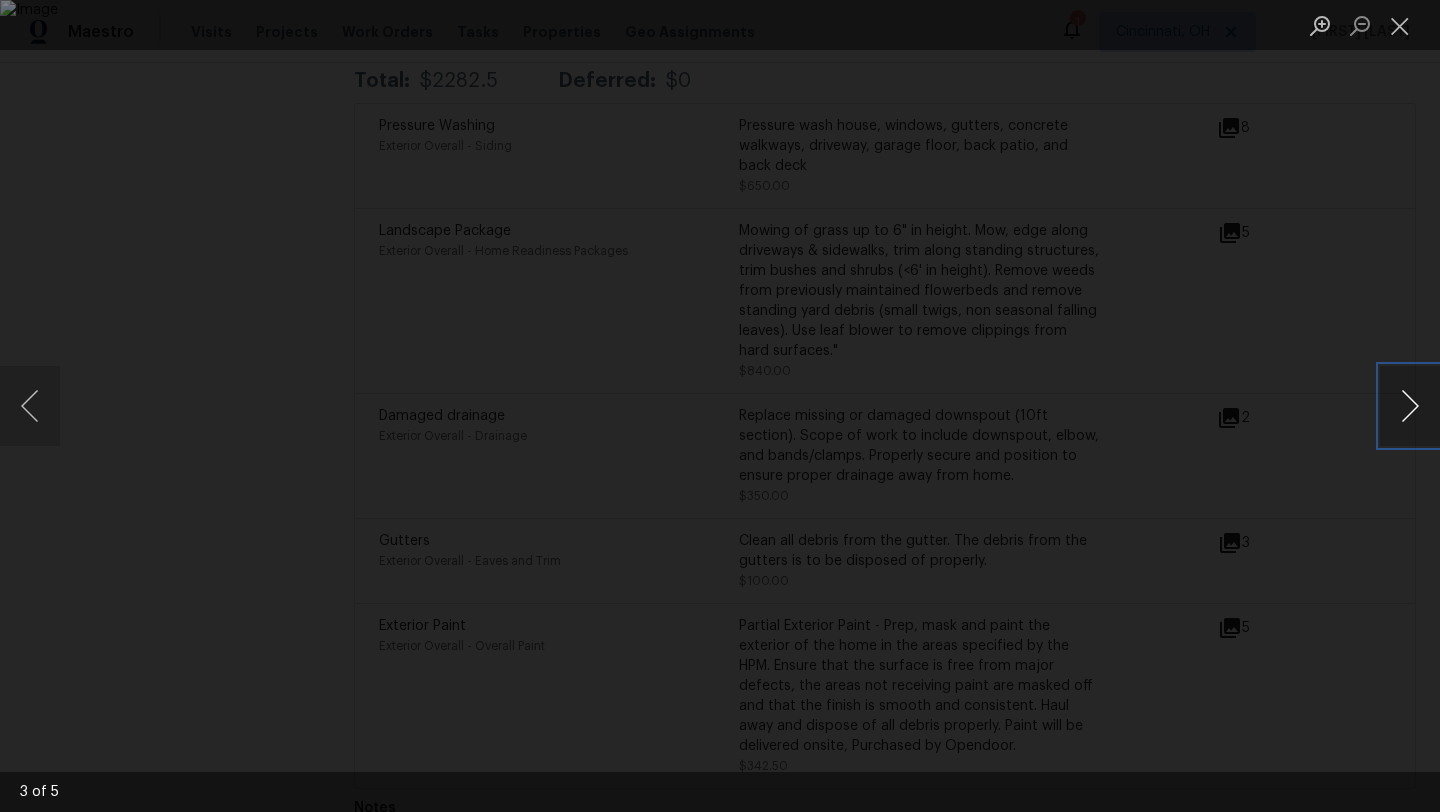 click at bounding box center [1410, 406] 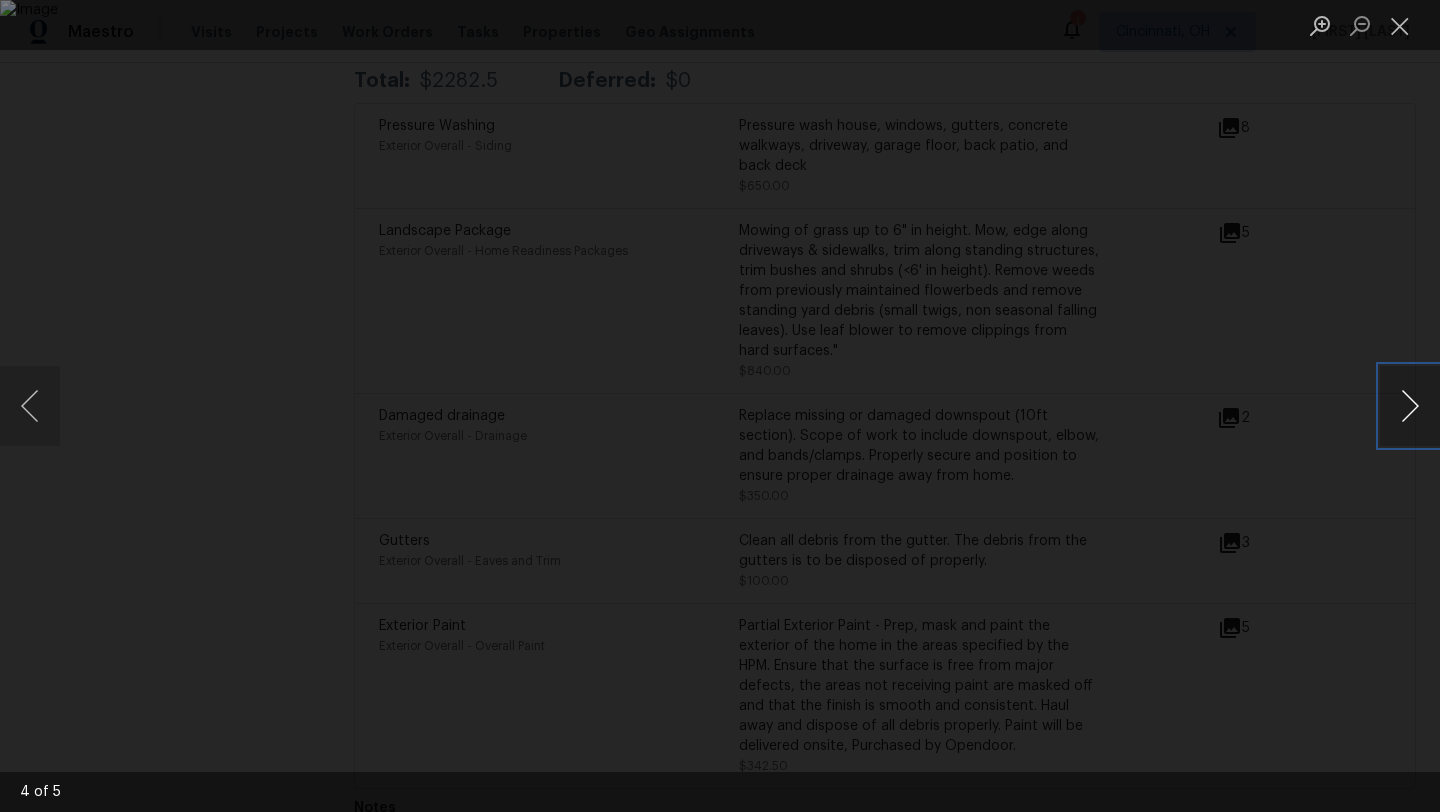 click at bounding box center [1410, 406] 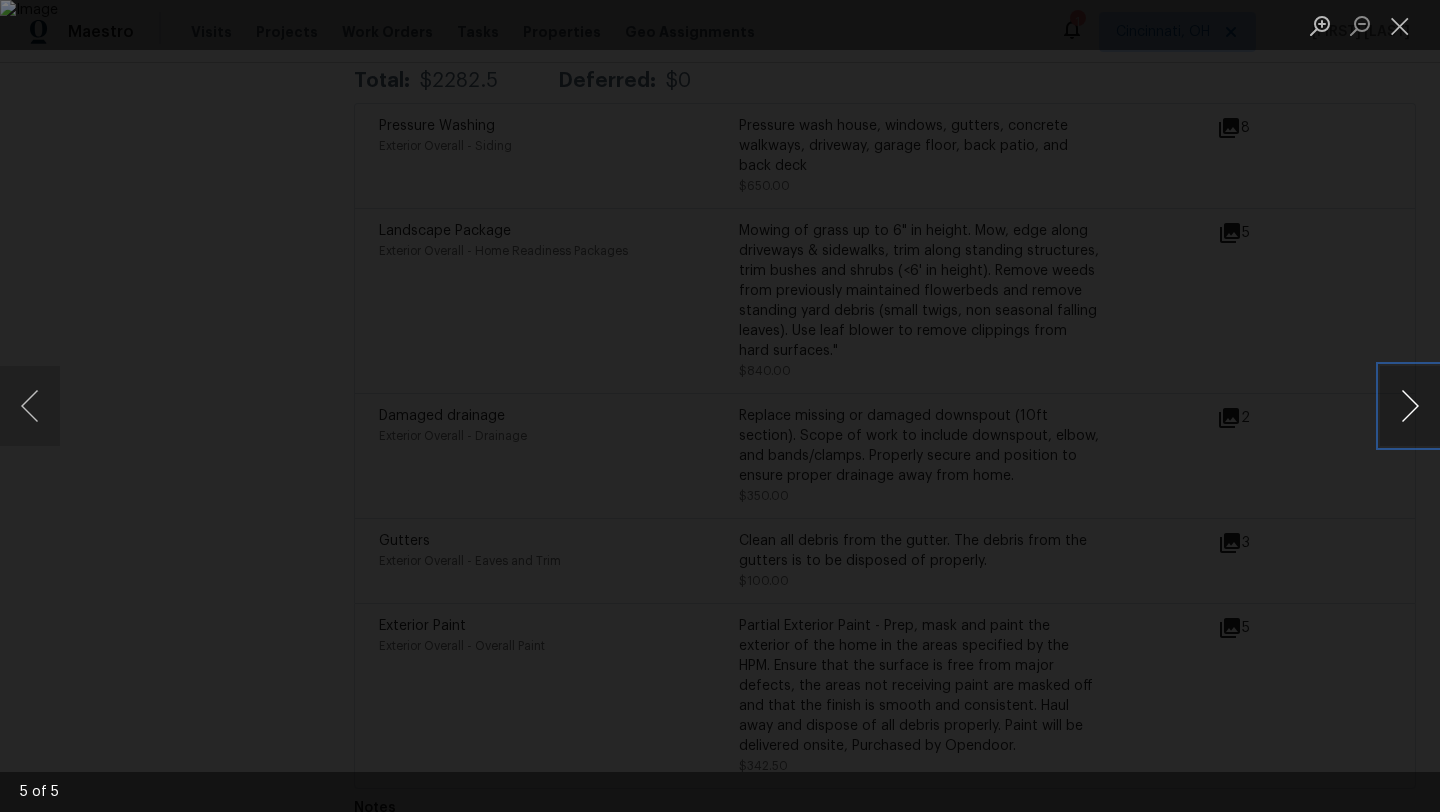 click at bounding box center [1410, 406] 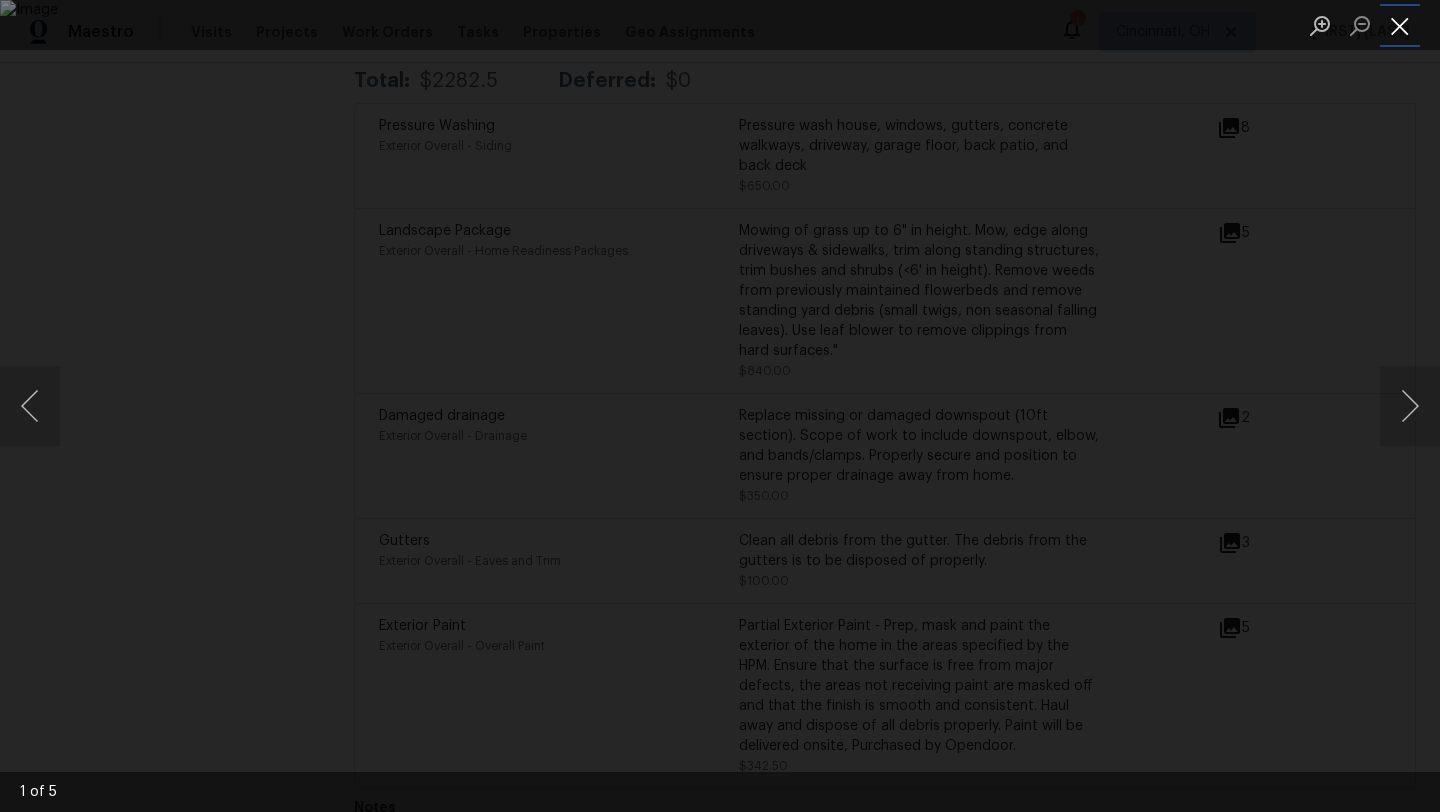 click at bounding box center (1400, 25) 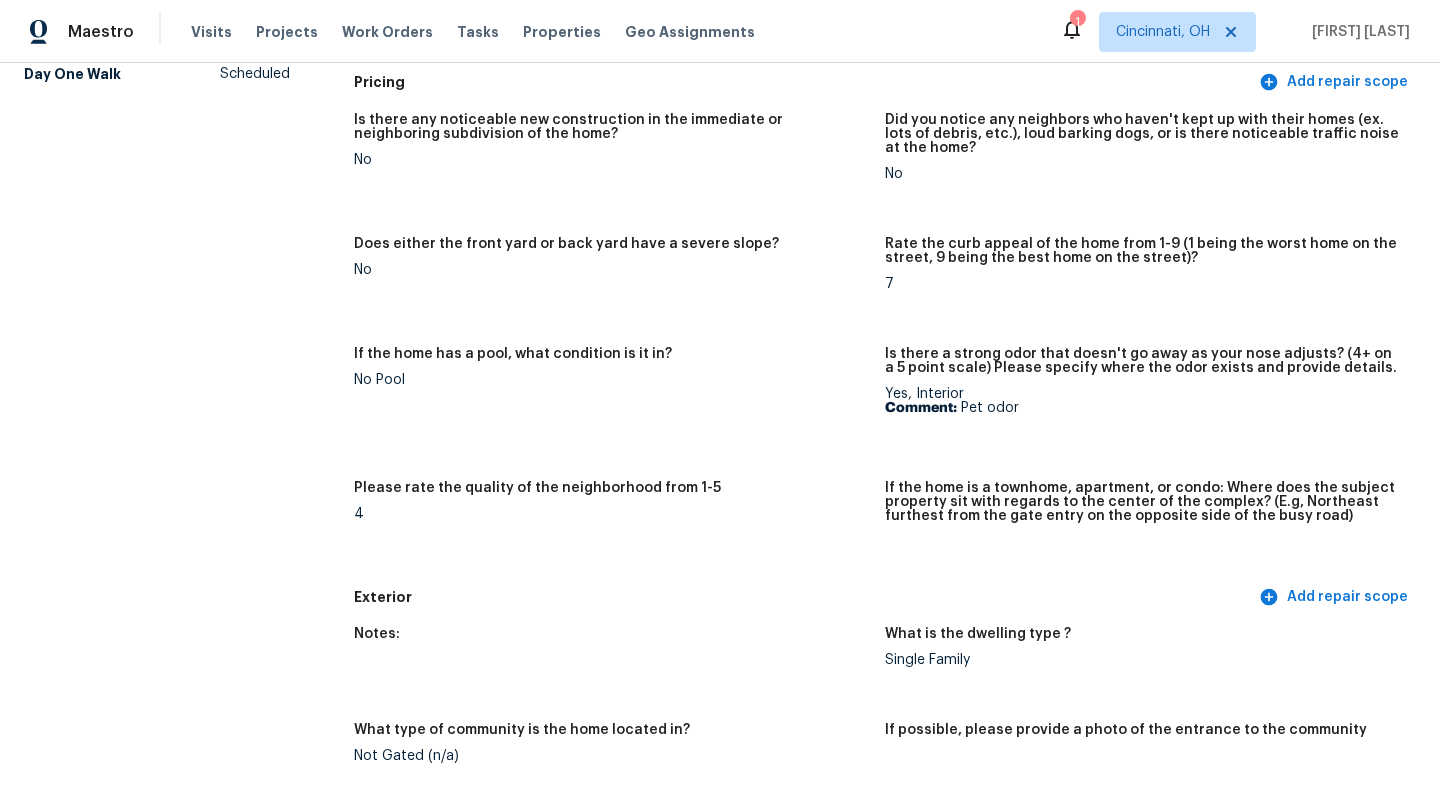 scroll, scrollTop: 0, scrollLeft: 0, axis: both 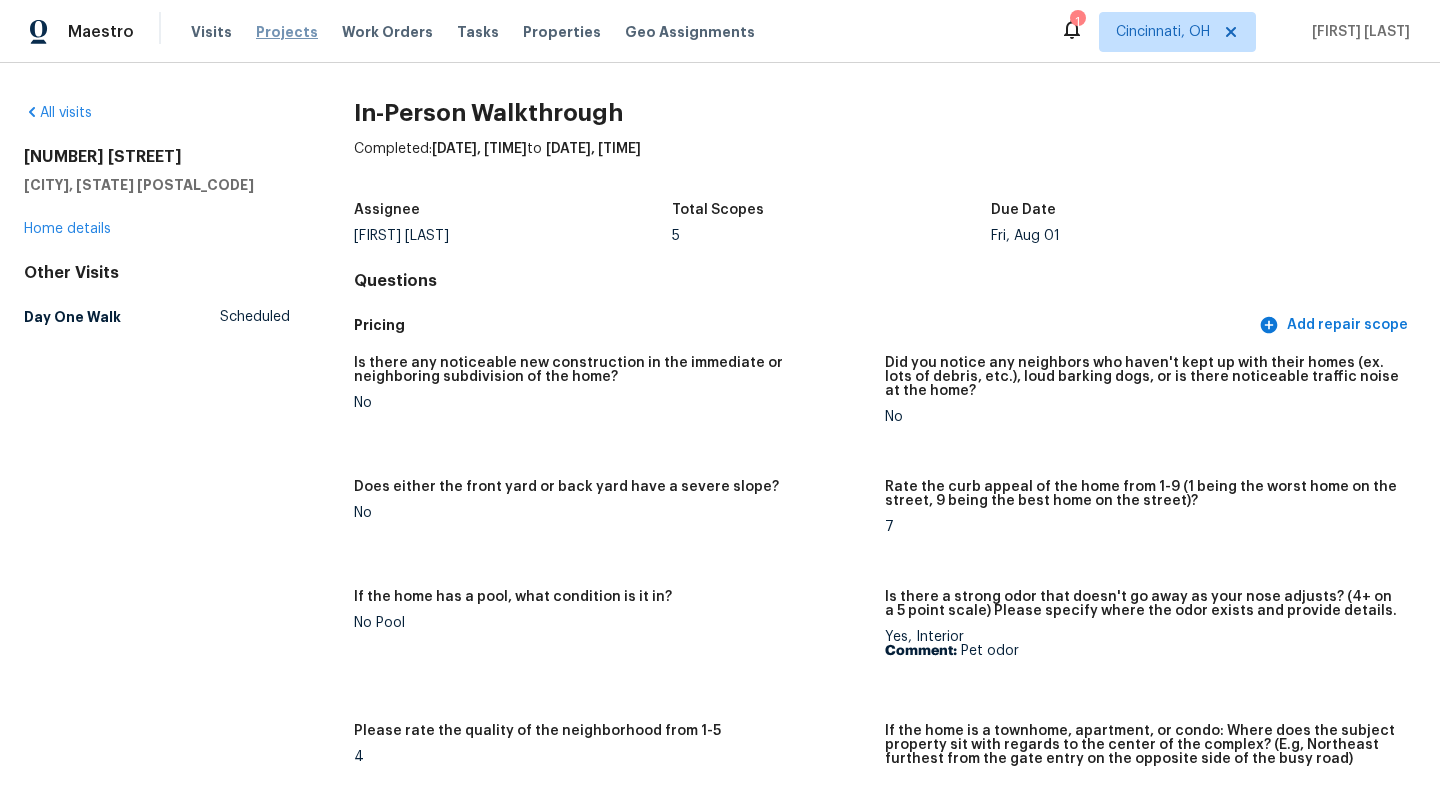 click on "Projects" at bounding box center (287, 32) 